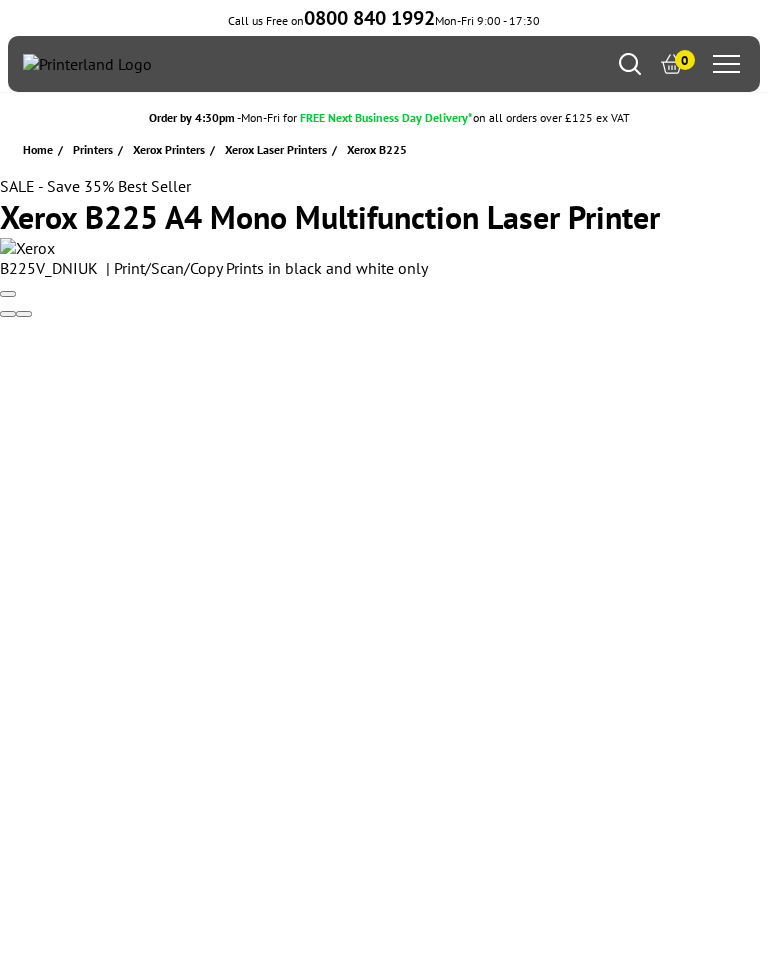 scroll, scrollTop: 0, scrollLeft: 0, axis: both 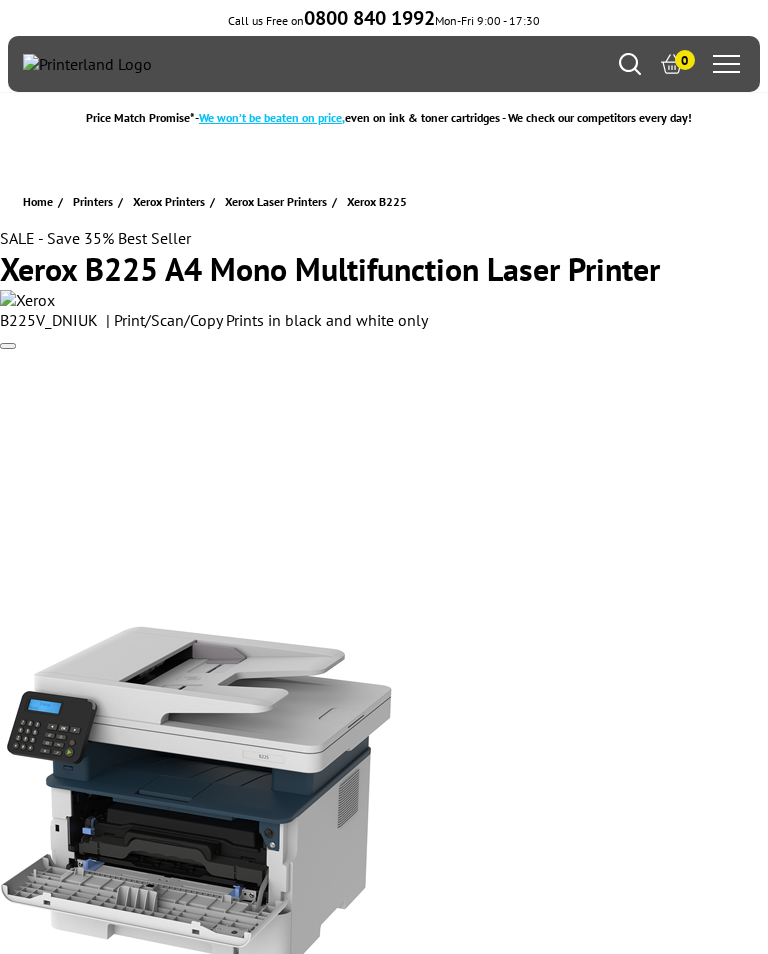click on "read 72 customer reviews" at bounding box center (84, 5369) 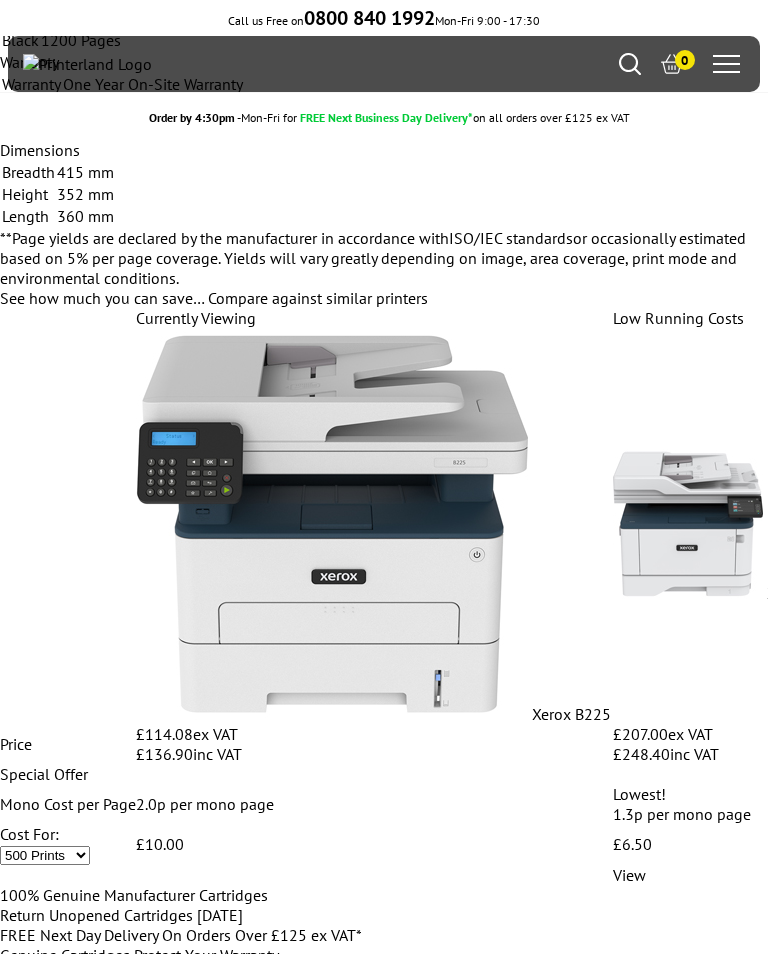 scroll, scrollTop: 10966, scrollLeft: 0, axis: vertical 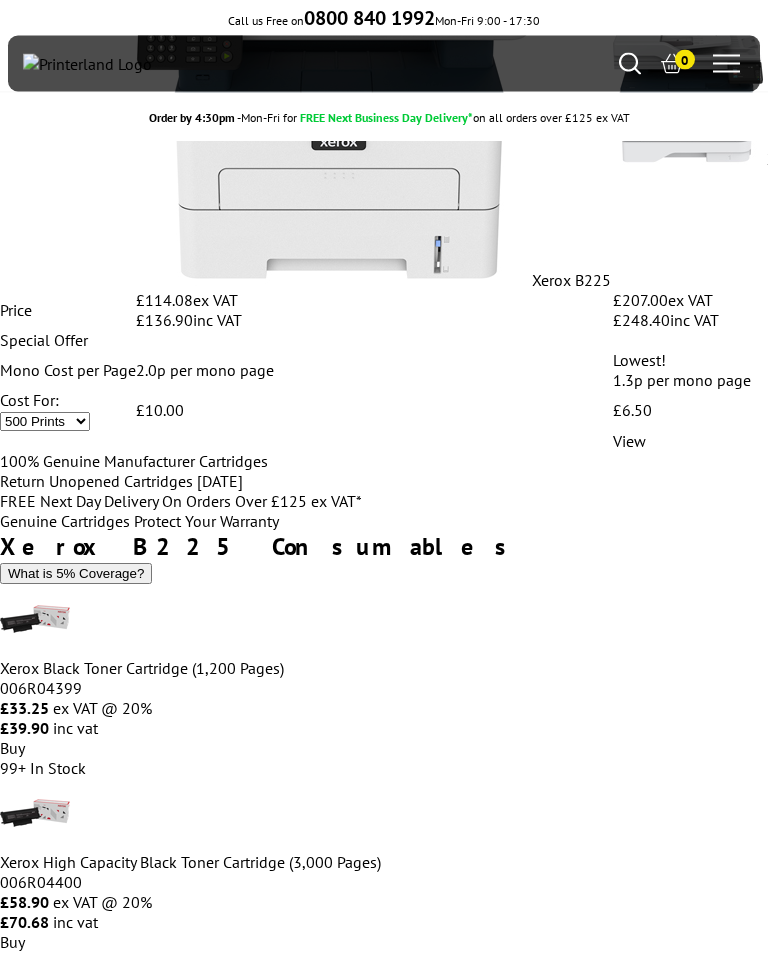 click on "2" at bounding box center [11, 4521] 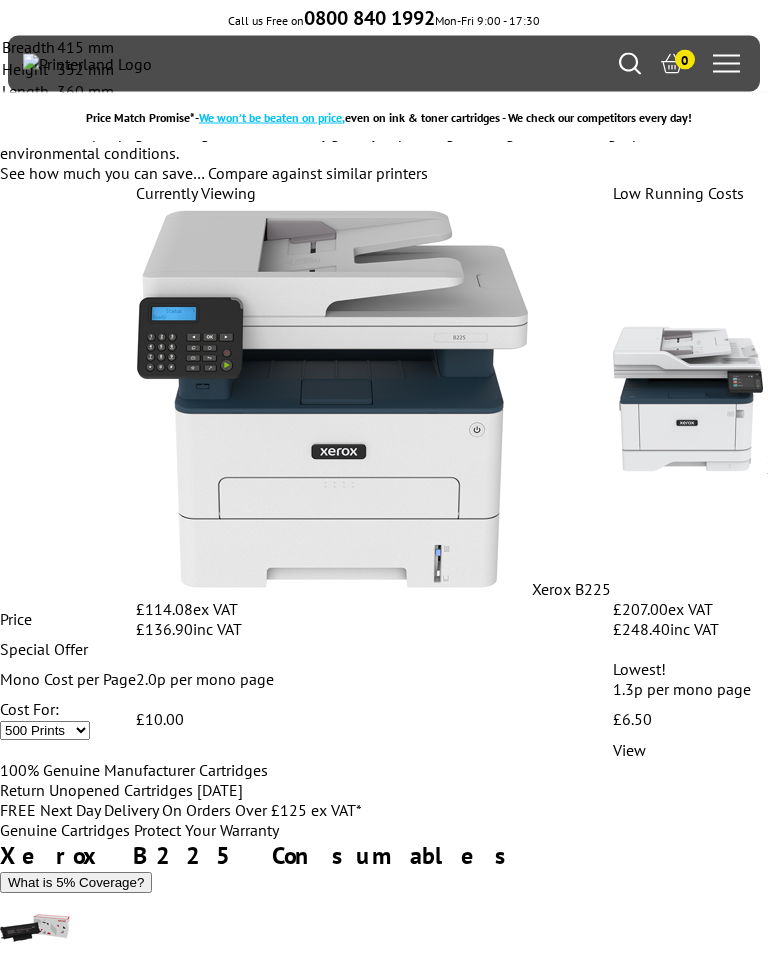 scroll, scrollTop: 11094, scrollLeft: 0, axis: vertical 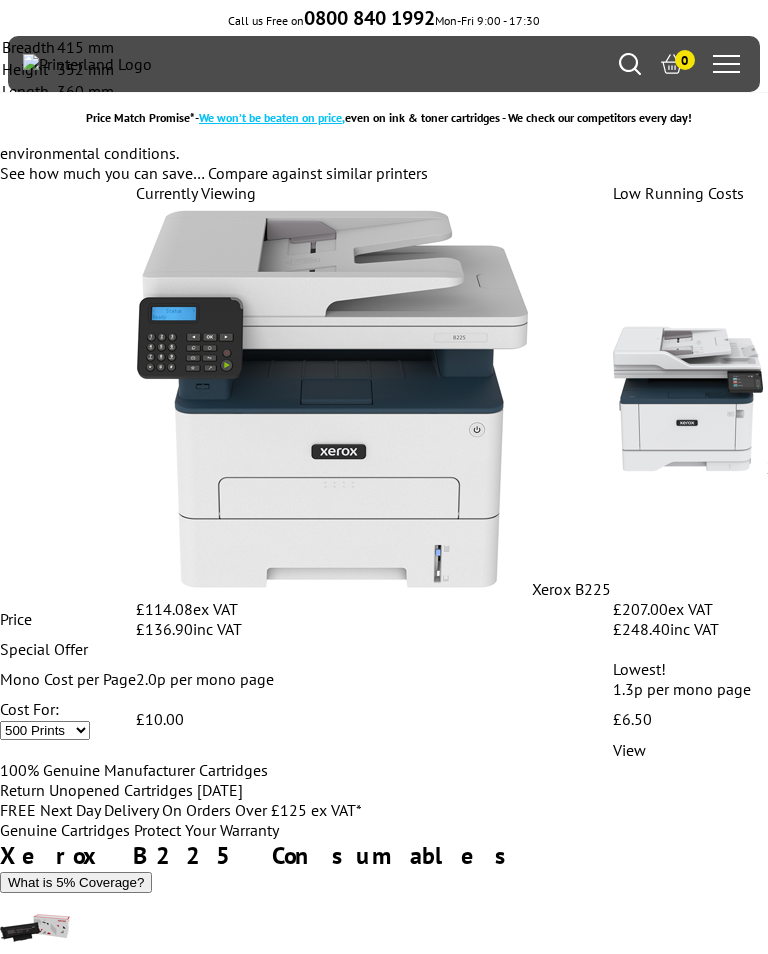 click on "3" at bounding box center [11, 4613] 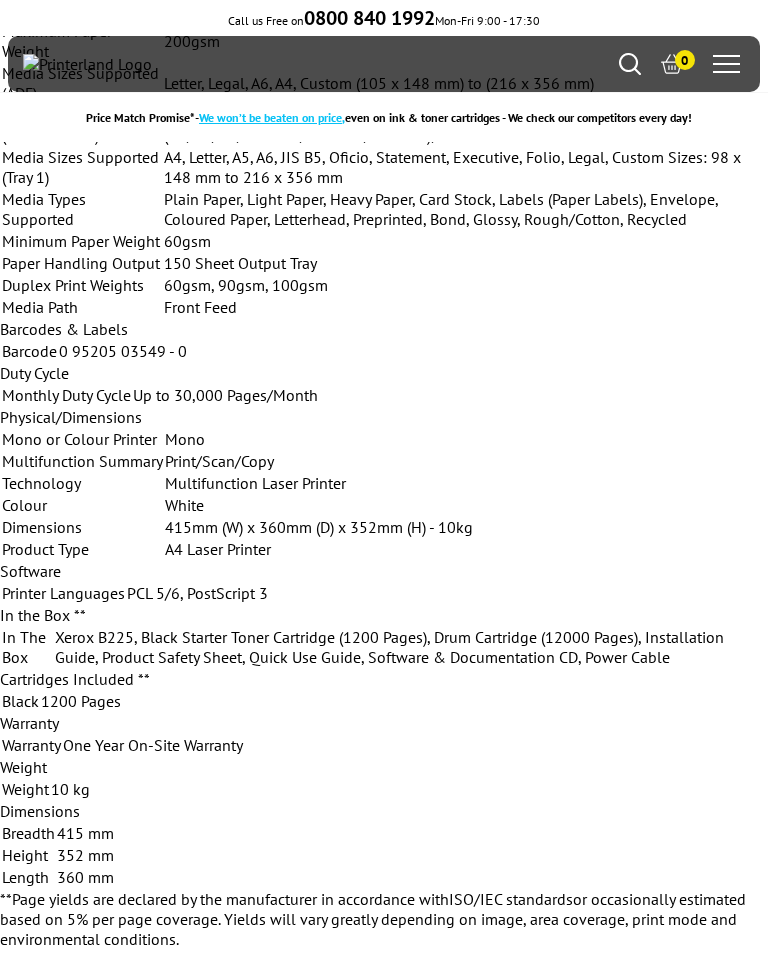 scroll, scrollTop: 10285, scrollLeft: 0, axis: vertical 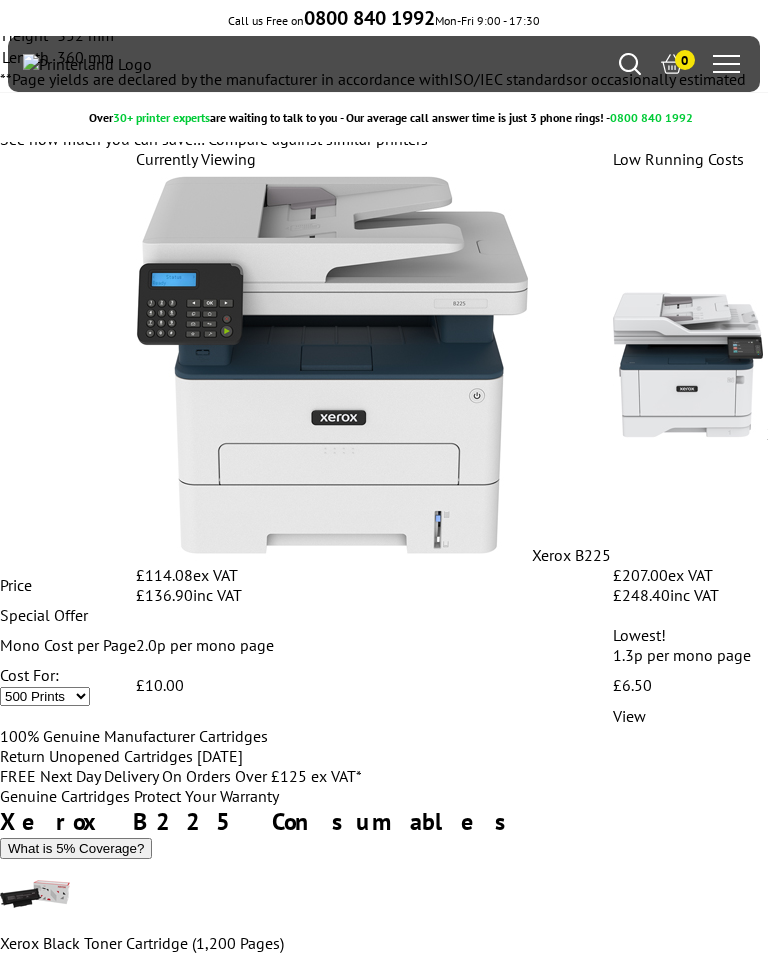 click on "This has been my first purchase at Printerland. First of all the selection is great and the prices are probably the best that you can find on the interweb.
I actually ordered a different printer prior to the Xerox B225 I have received. This was due to the excellent help of Richard who called me to explain that the printer I selected was probably not right for me and expensive in usage. He suggested the B225 as alternative which had a free 2y warranty and a cashback option on top. Meaning I had a better printer at a better price. It also arrived the next day with an easy installation and I am very pleased with the overall process and have not experienced such a great service level in a long time   Go and order at Printerland  you wont regret it" at bounding box center [384, 4512] 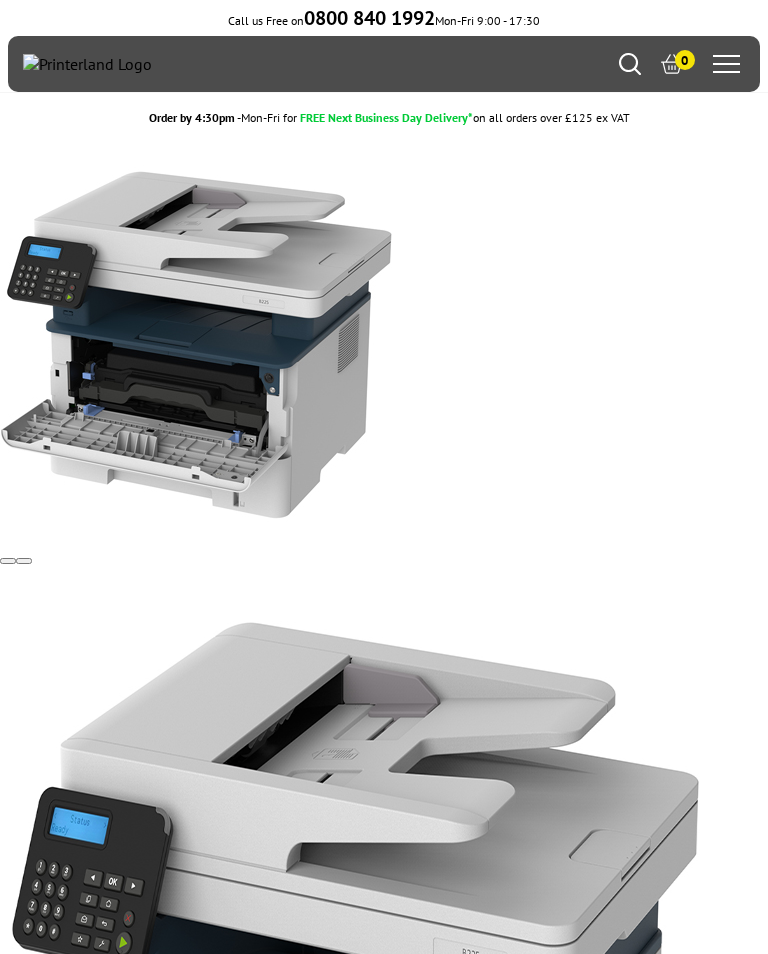 scroll, scrollTop: 0, scrollLeft: 0, axis: both 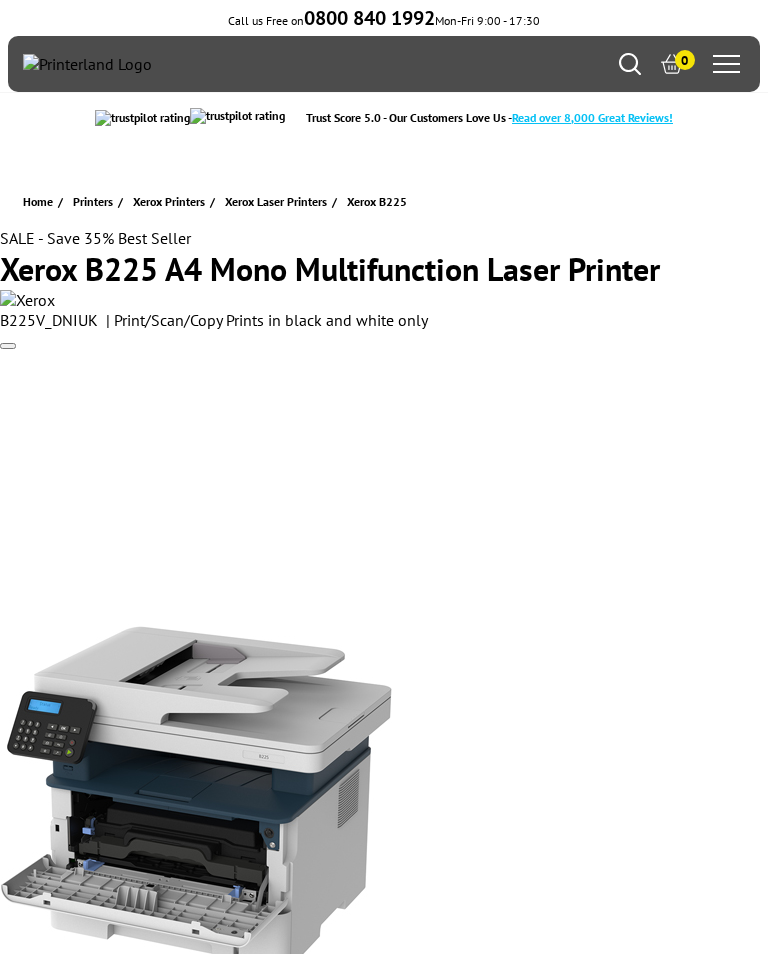click at bounding box center [87, 64] 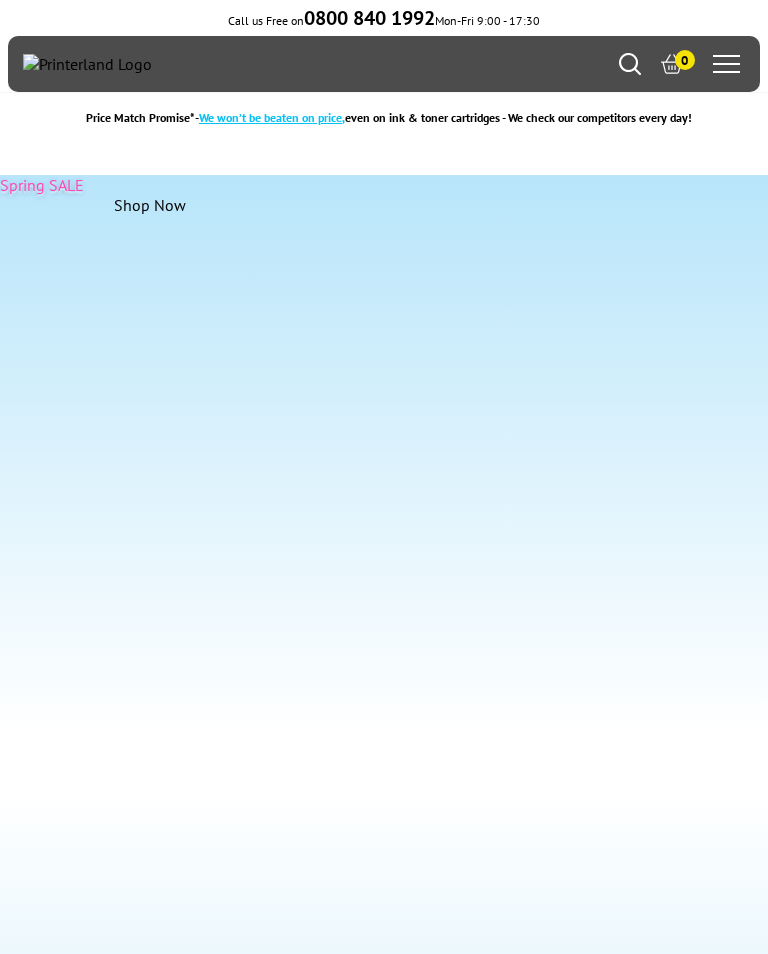 scroll, scrollTop: 0, scrollLeft: 0, axis: both 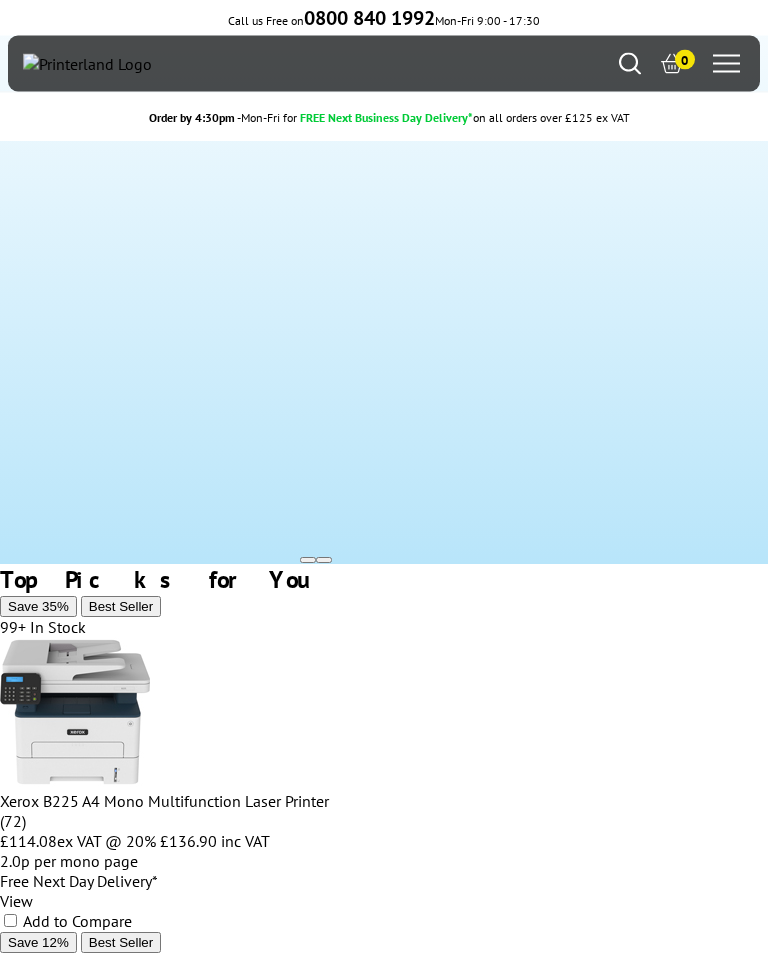 click at bounding box center [75, 1719] 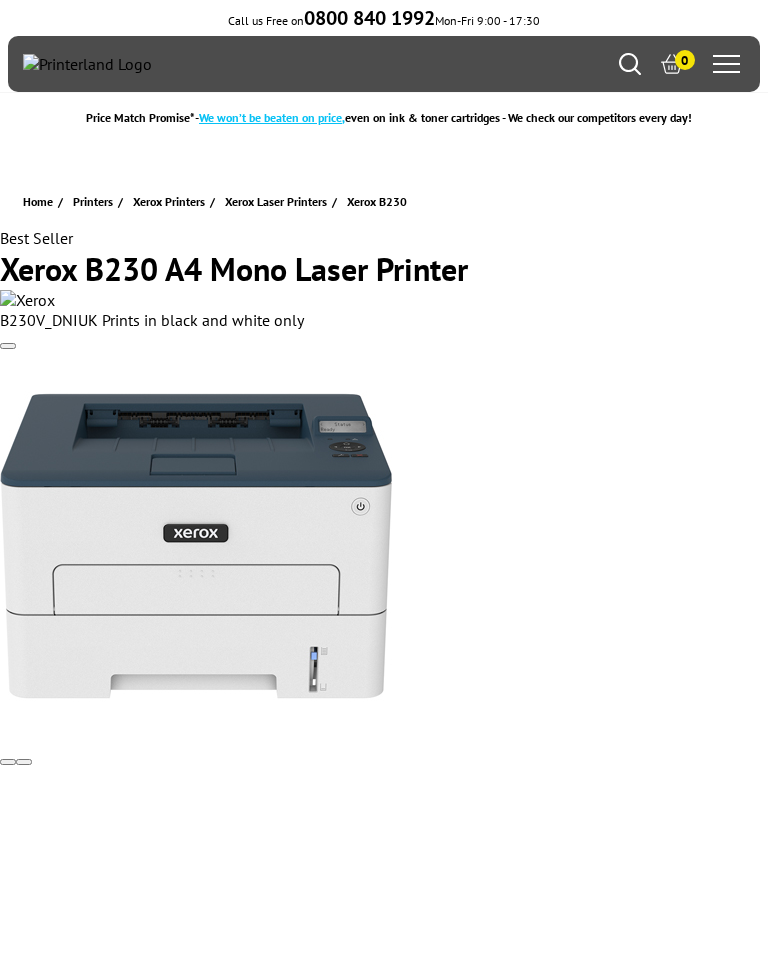 scroll, scrollTop: 0, scrollLeft: 0, axis: both 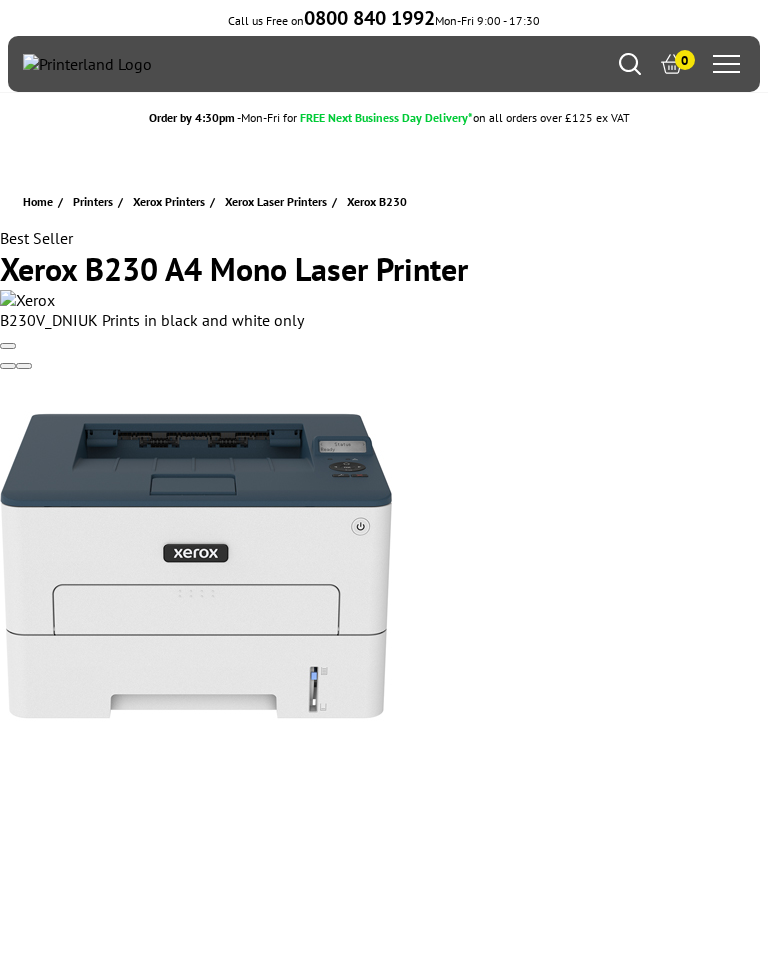 click at bounding box center [87, 64] 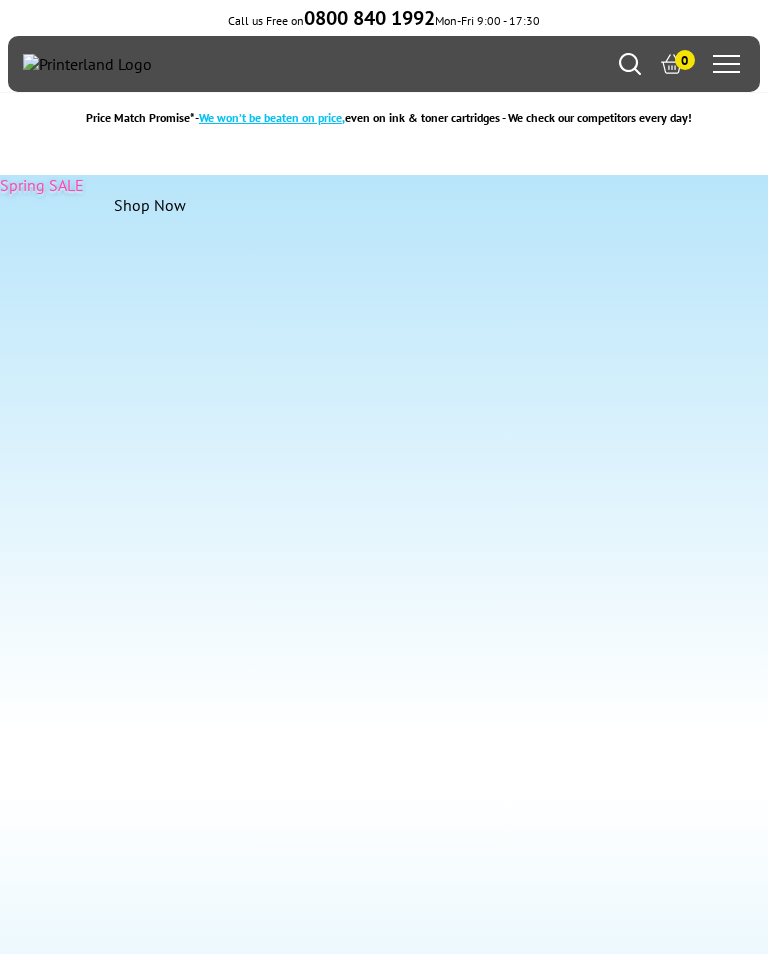 scroll, scrollTop: 4, scrollLeft: 0, axis: vertical 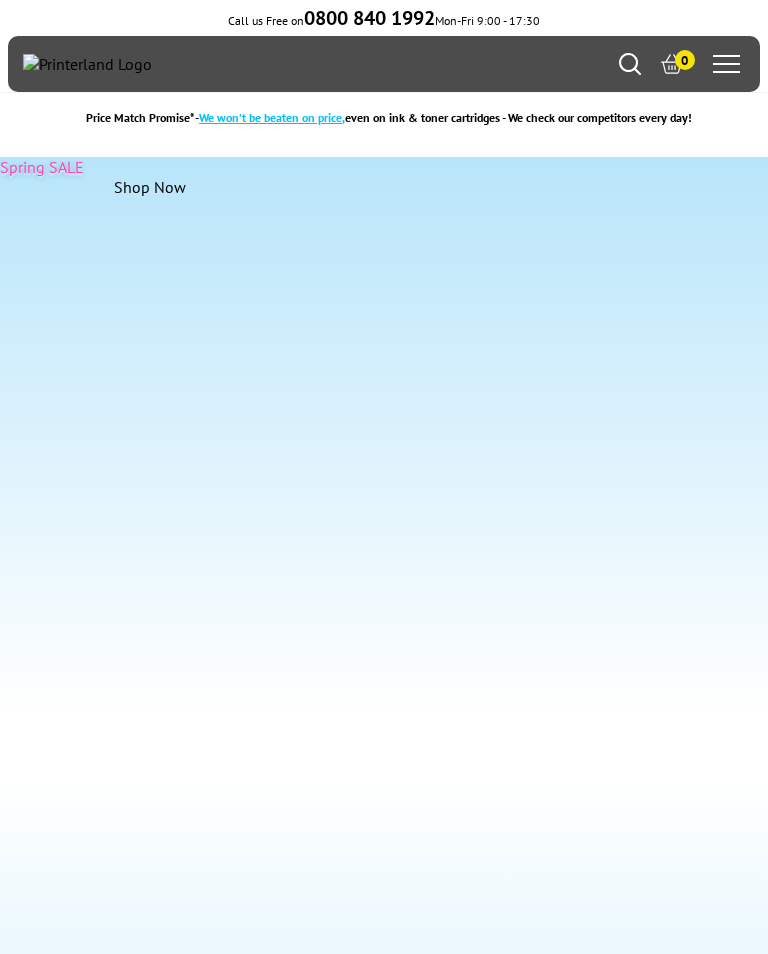 click at bounding box center (324, 1391) 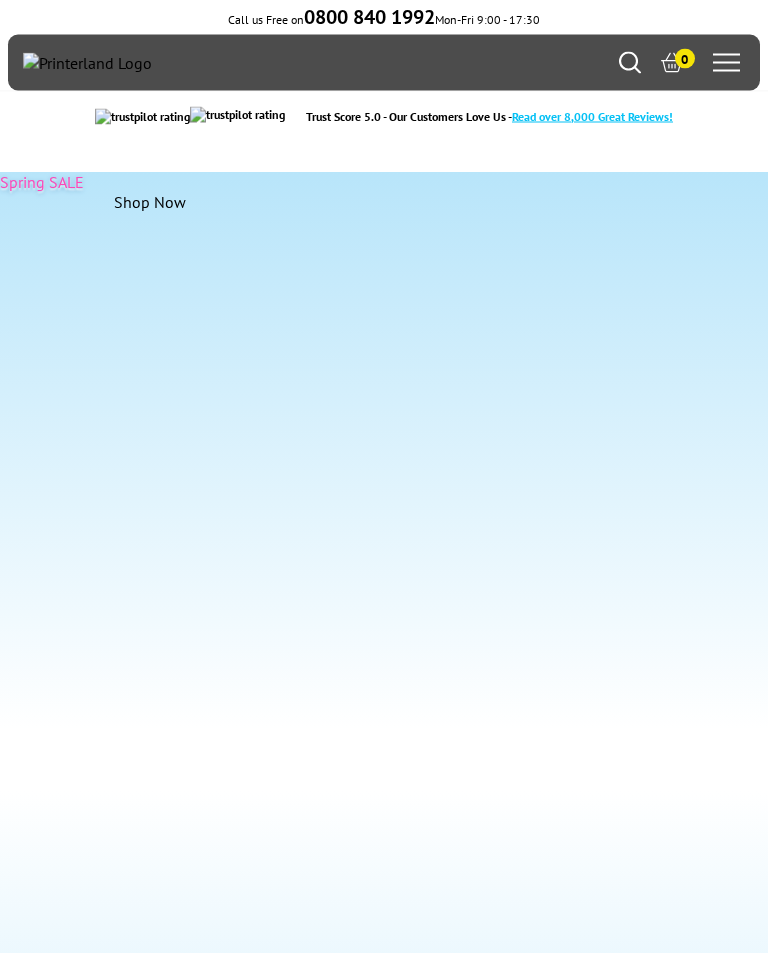 scroll, scrollTop: 0, scrollLeft: 0, axis: both 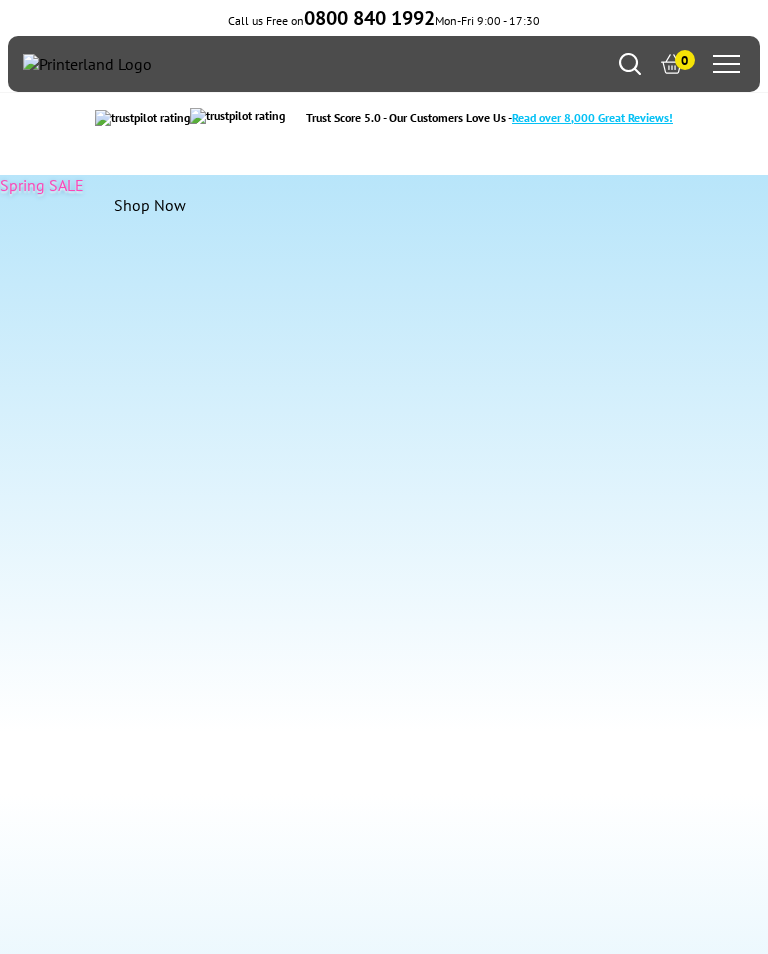 click on "View" at bounding box center [-1274, 988] 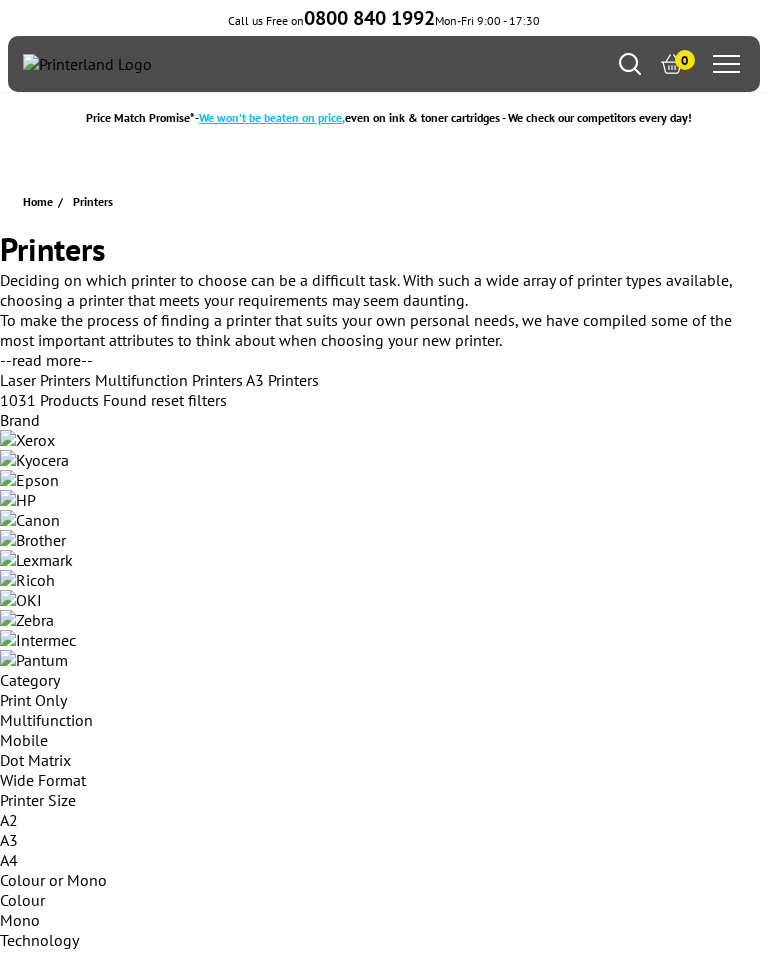 scroll, scrollTop: 0, scrollLeft: 0, axis: both 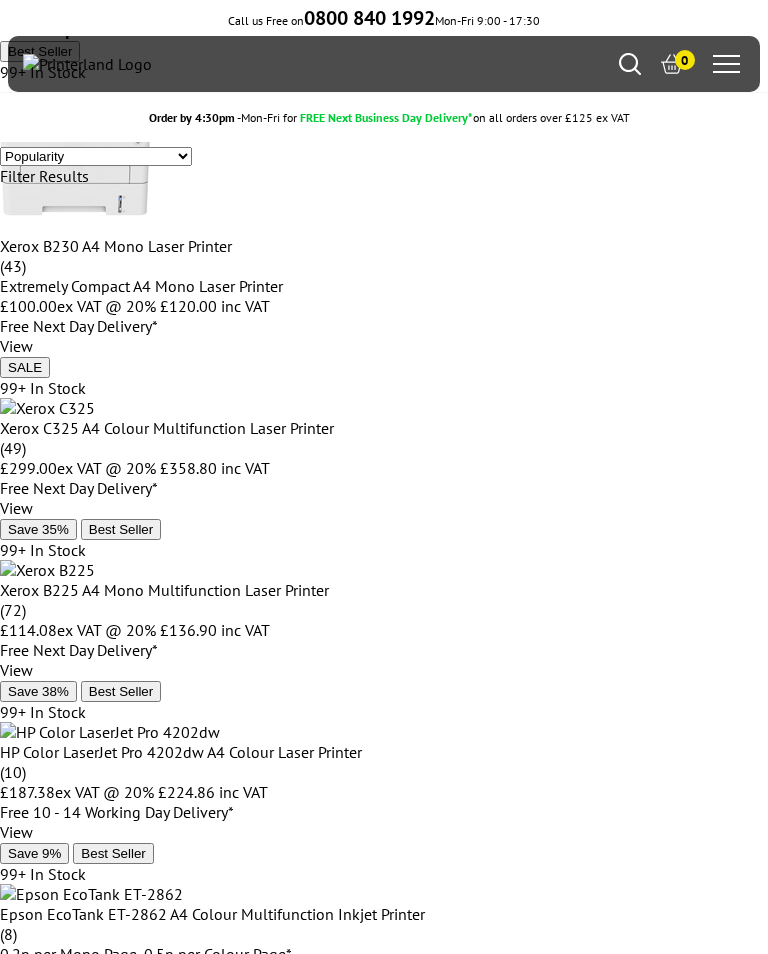 click at bounding box center [87, 64] 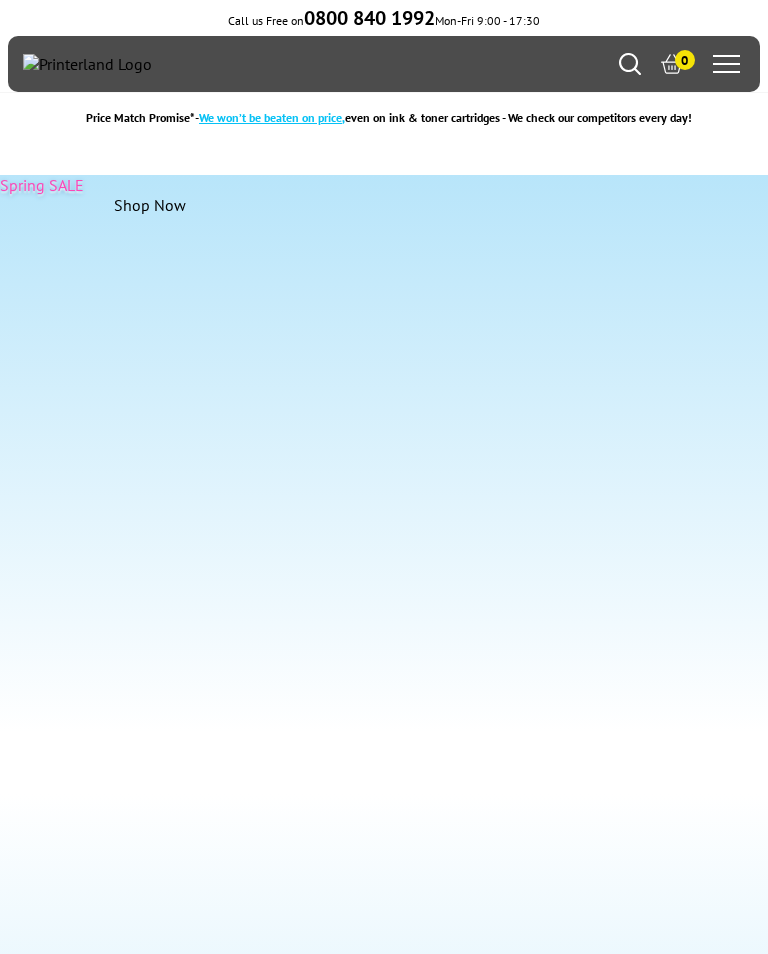 scroll, scrollTop: 0, scrollLeft: 0, axis: both 